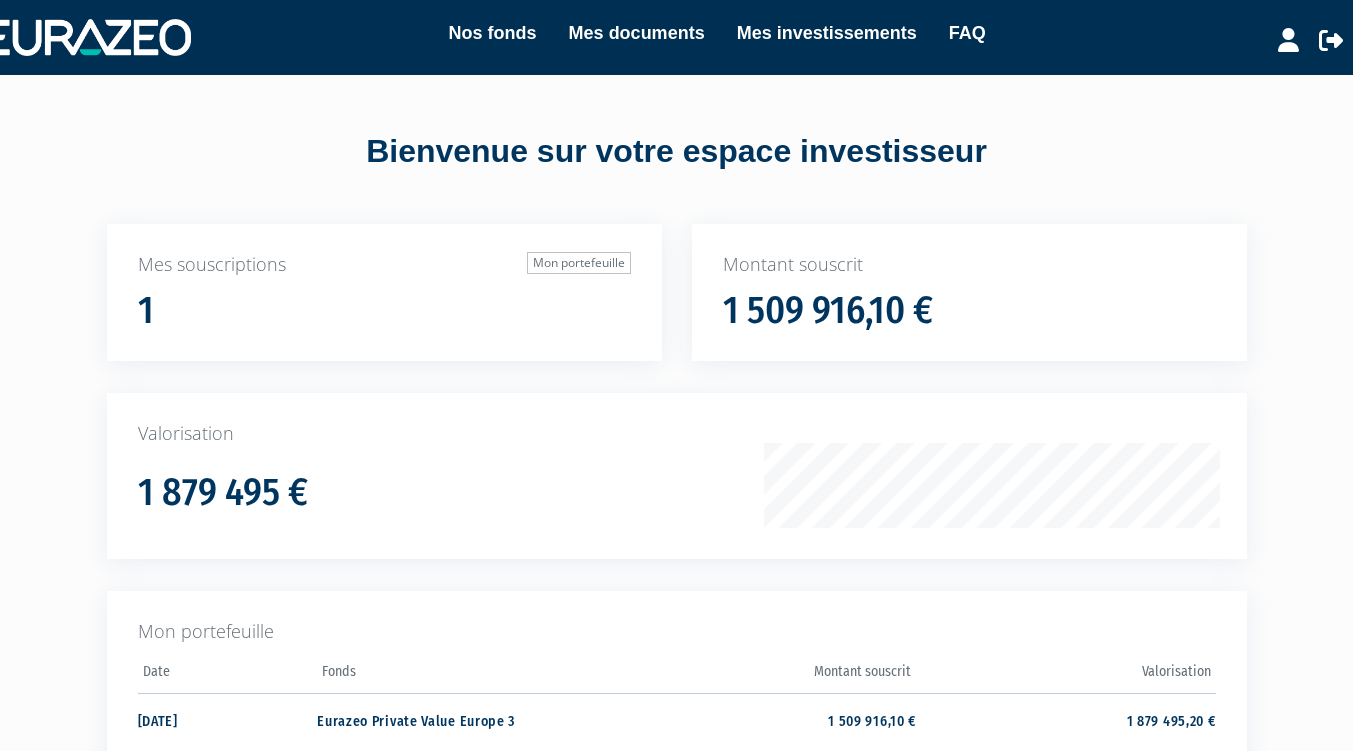 scroll, scrollTop: 0, scrollLeft: 0, axis: both 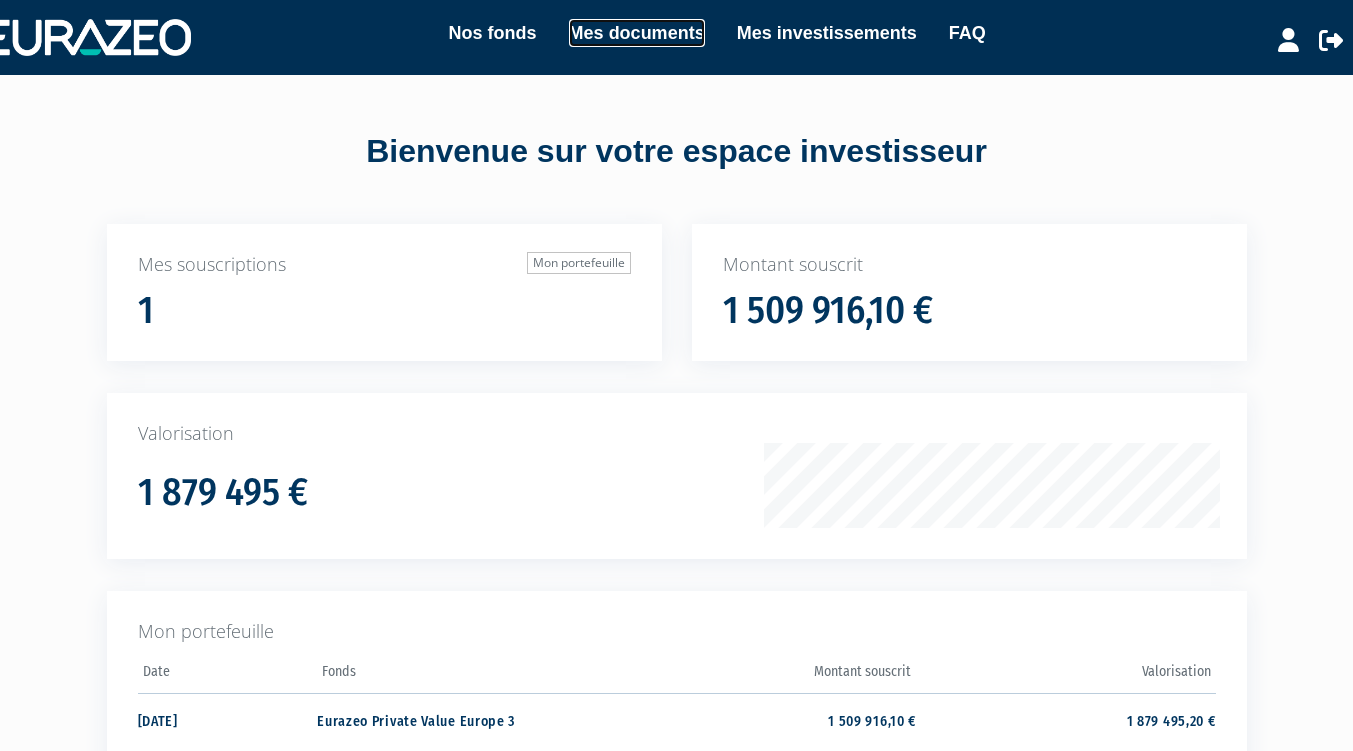 click on "Mes documents" at bounding box center (637, 33) 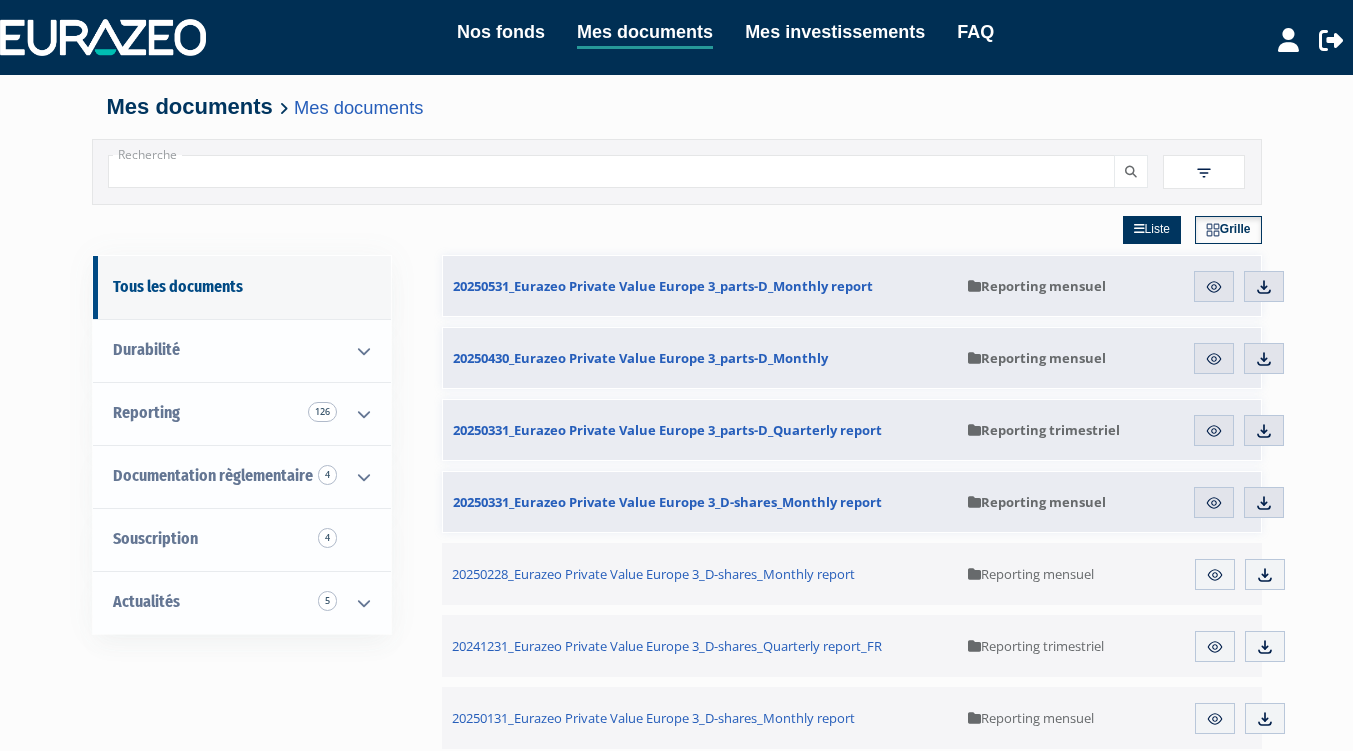 scroll, scrollTop: 0, scrollLeft: 0, axis: both 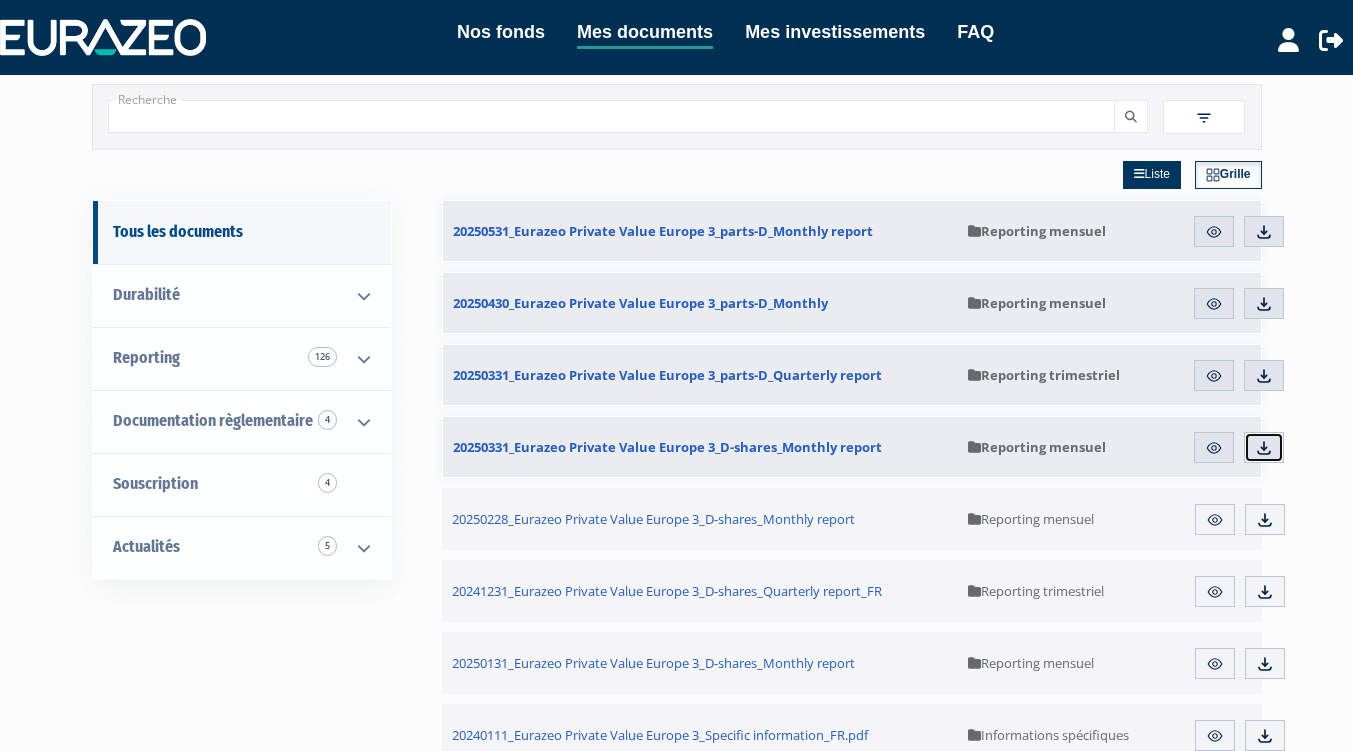 click at bounding box center (1264, 448) 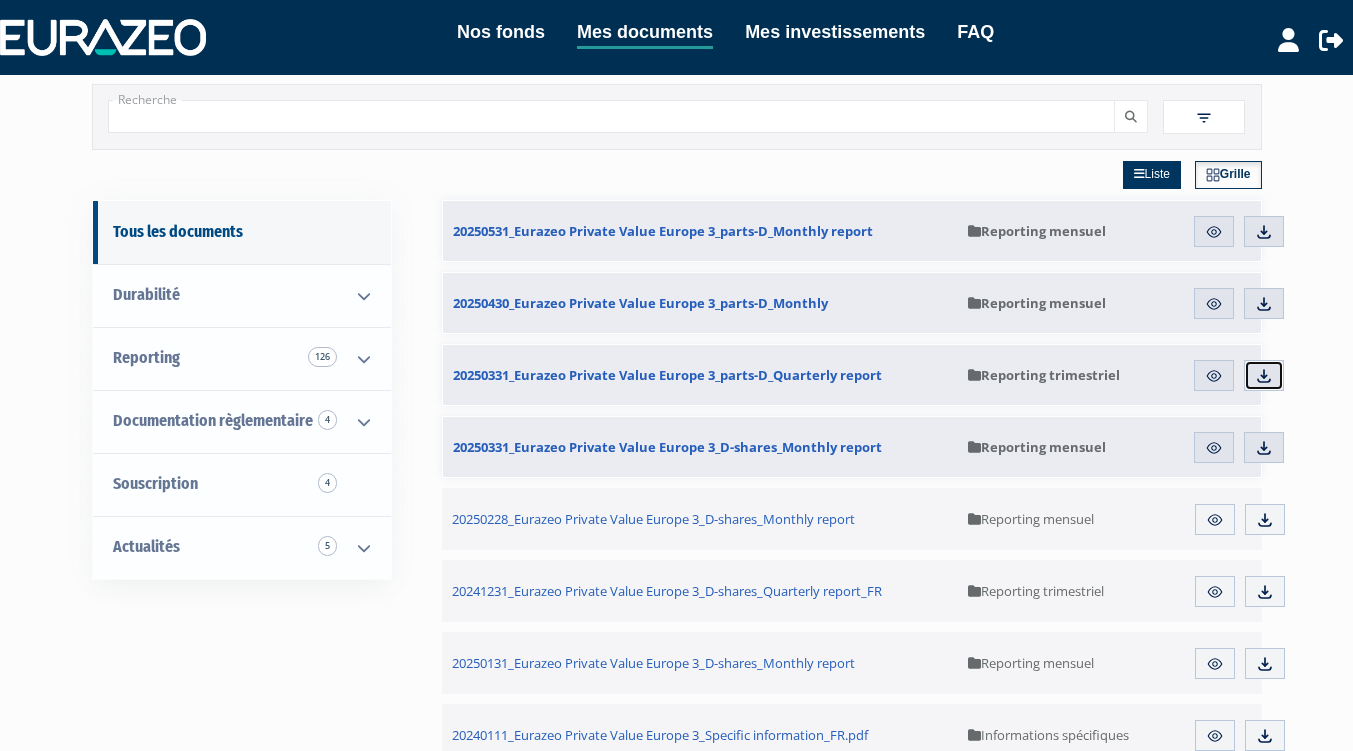click at bounding box center [1264, 376] 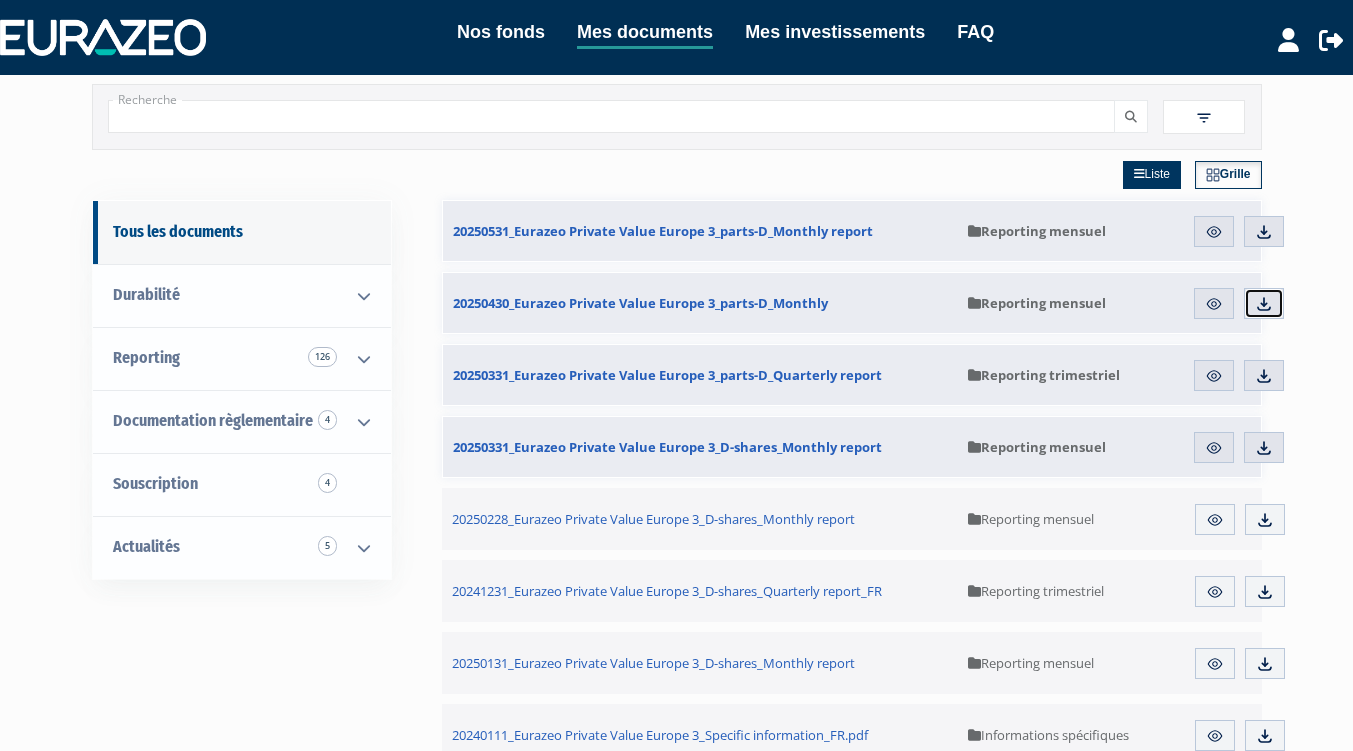 click at bounding box center [1264, 304] 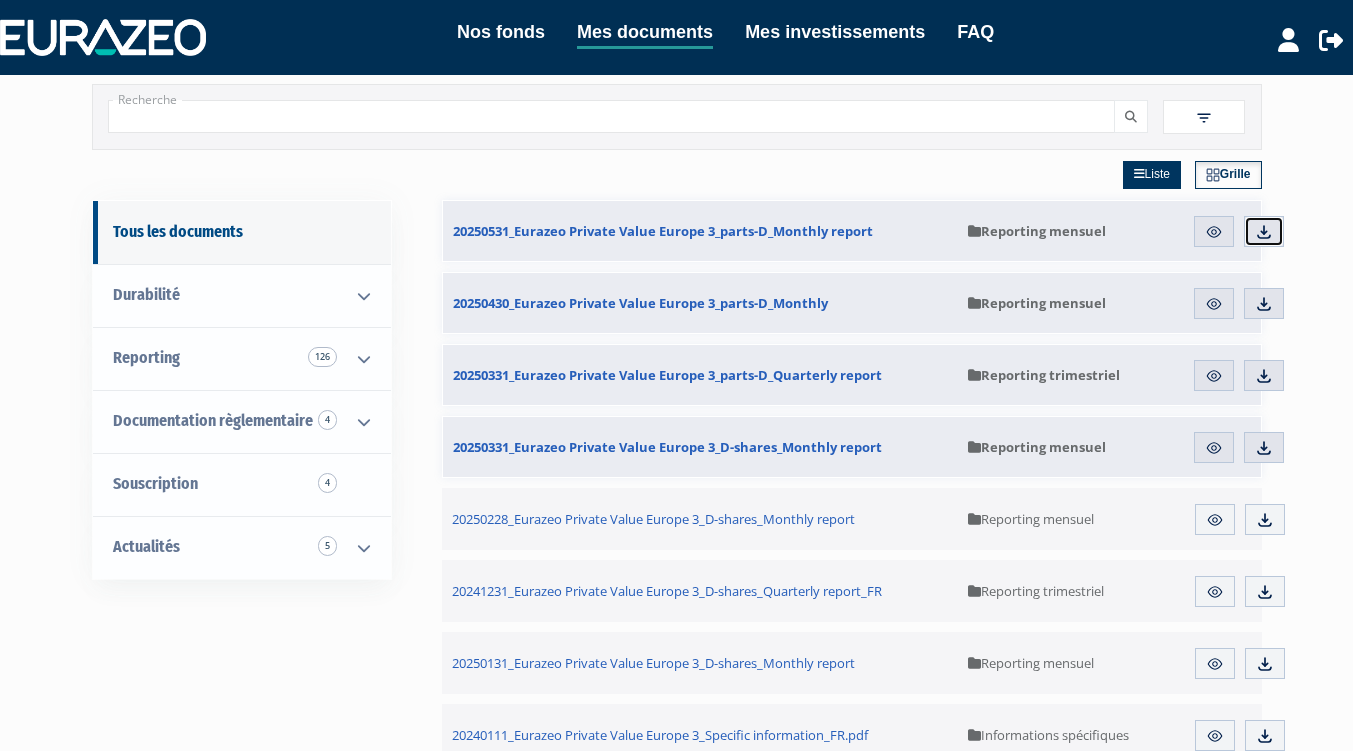 click at bounding box center (1264, 232) 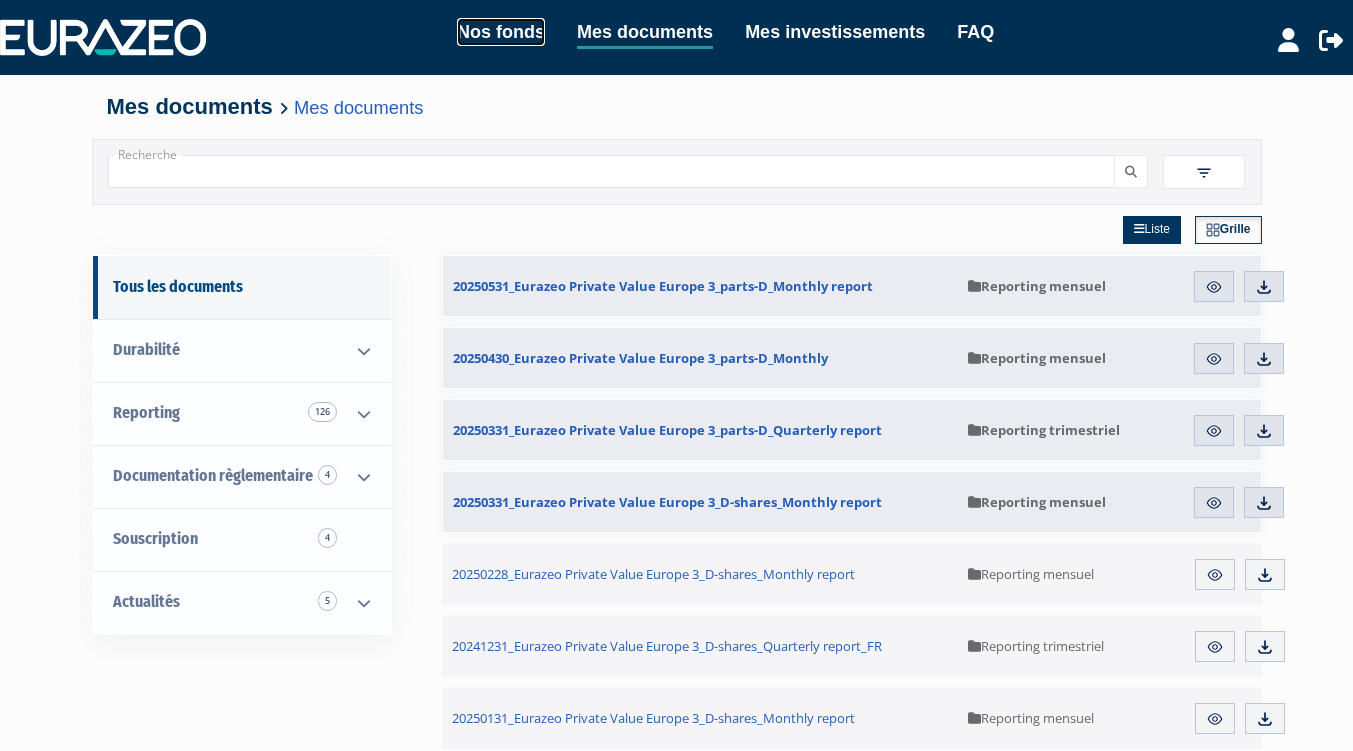 click on "Nos fonds" at bounding box center [501, 32] 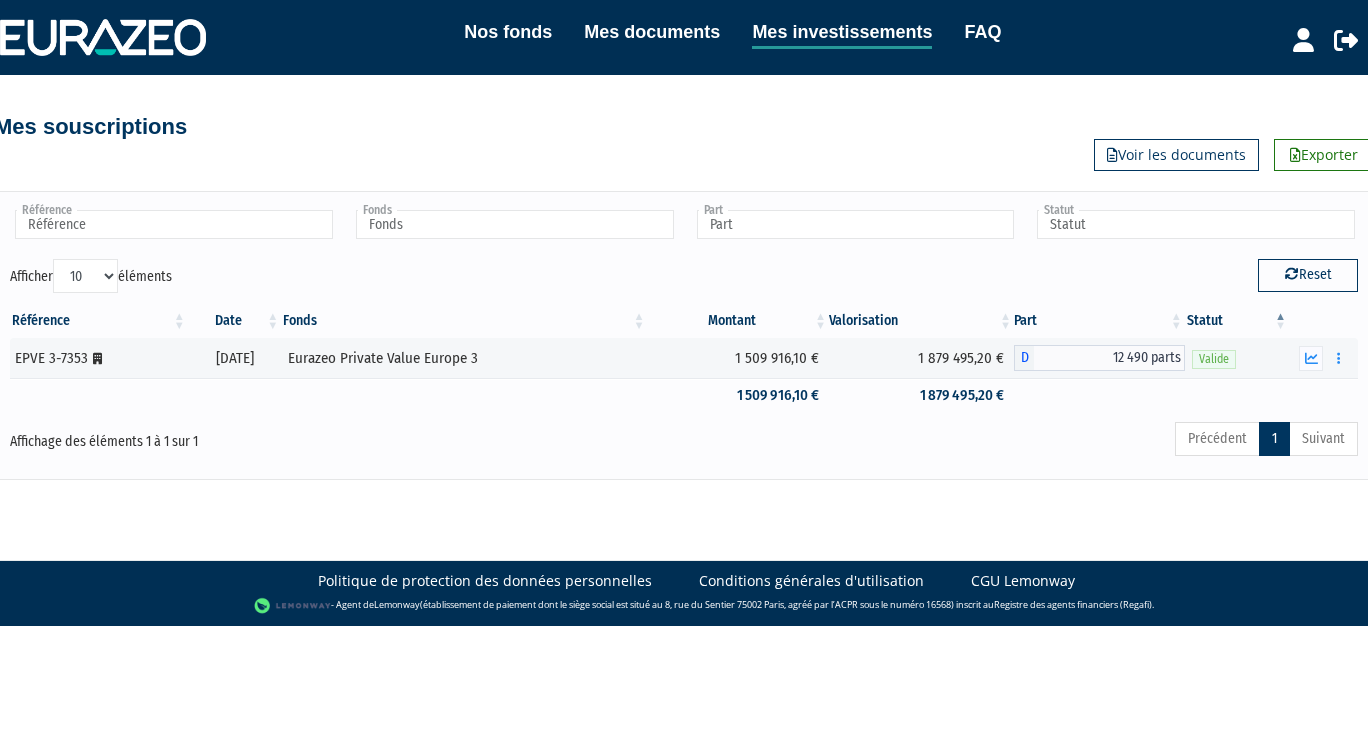 scroll, scrollTop: 0, scrollLeft: 0, axis: both 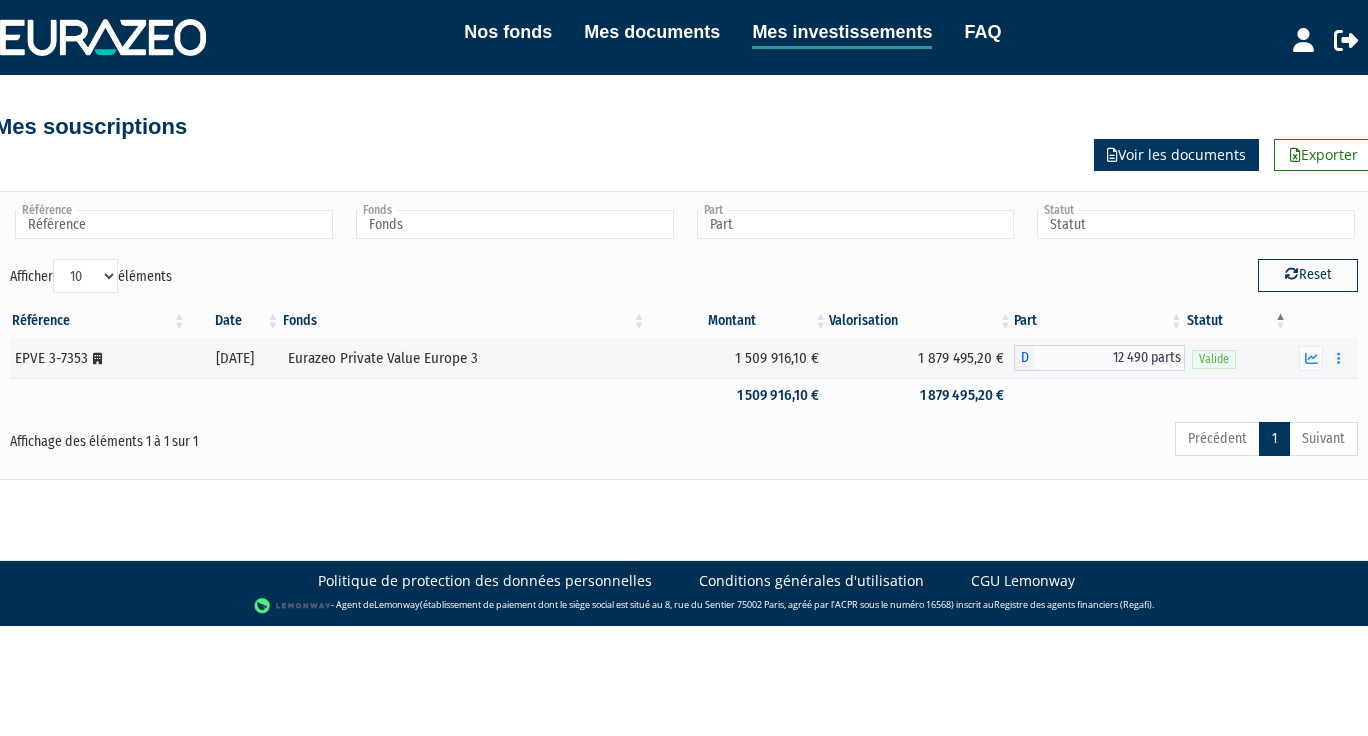 click on "Voir les documents" at bounding box center [1176, 155] 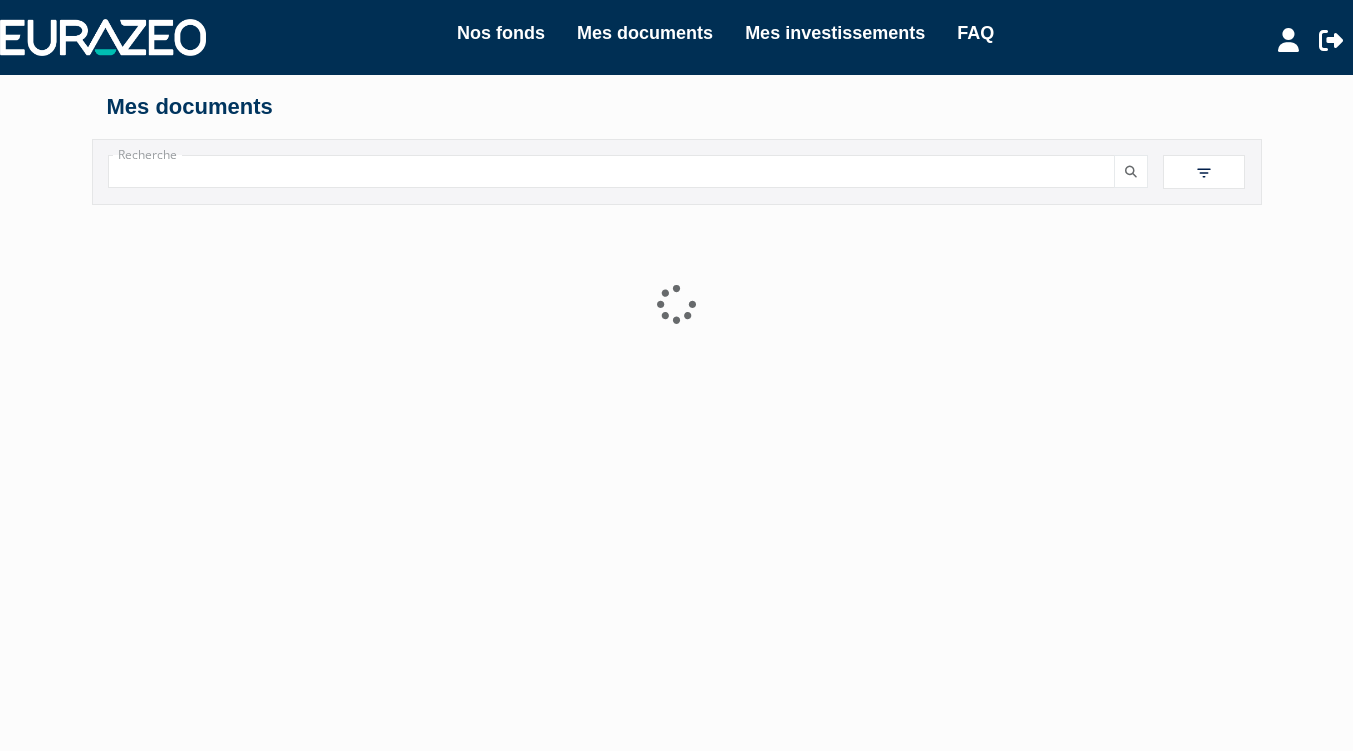 scroll, scrollTop: 0, scrollLeft: 0, axis: both 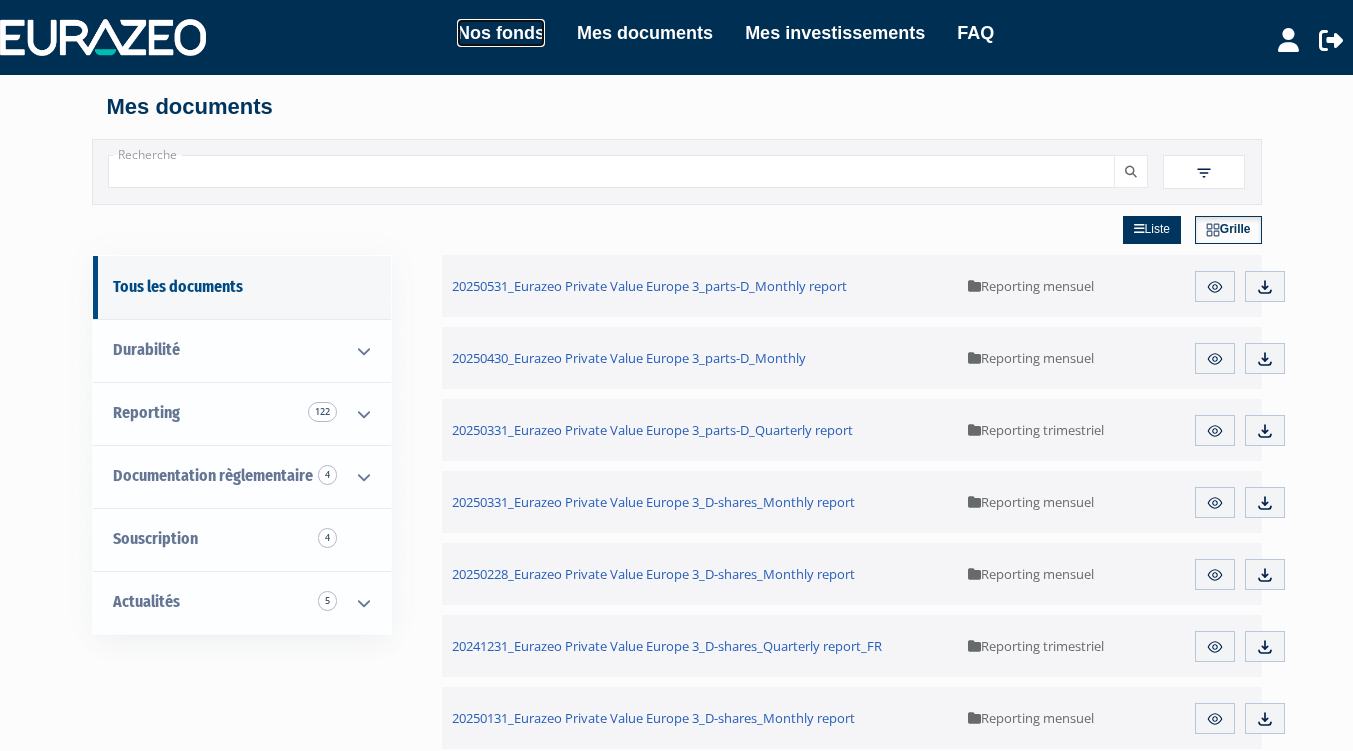 click on "Nos fonds" at bounding box center [501, 33] 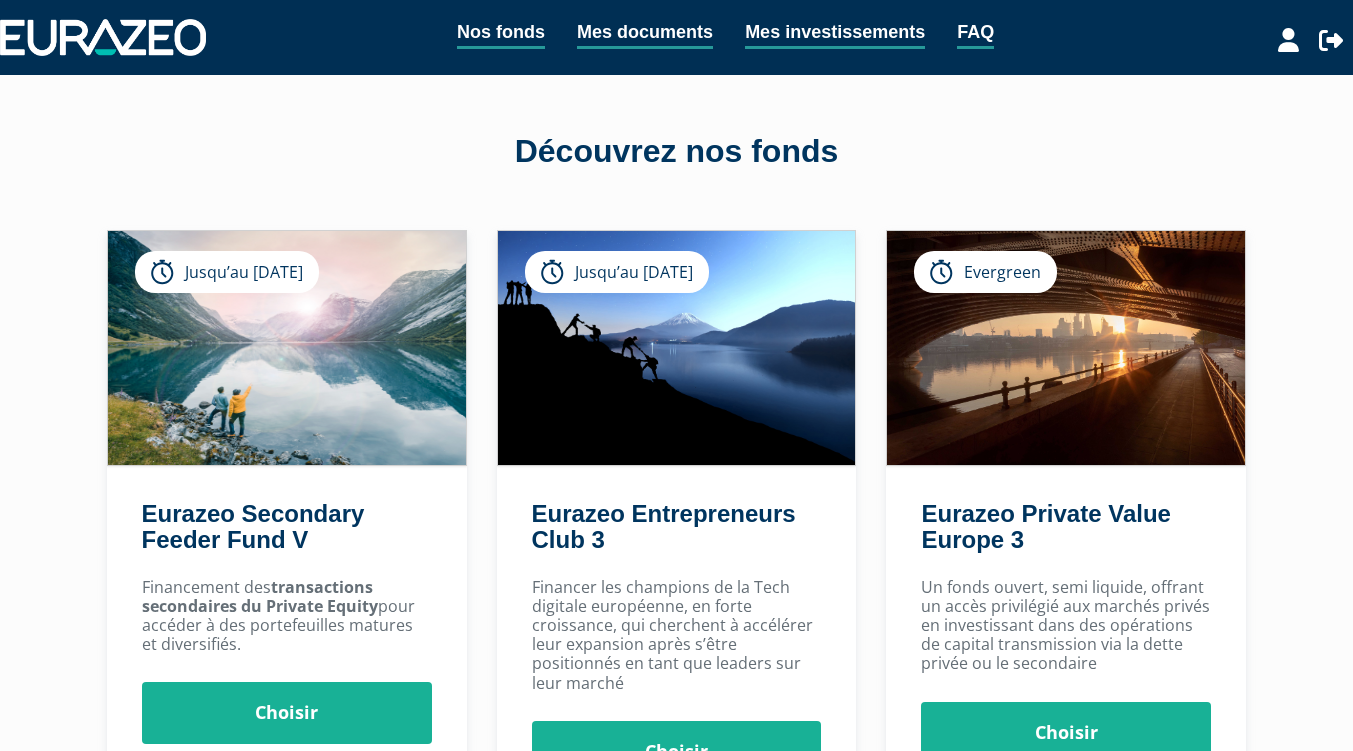 scroll, scrollTop: 0, scrollLeft: 0, axis: both 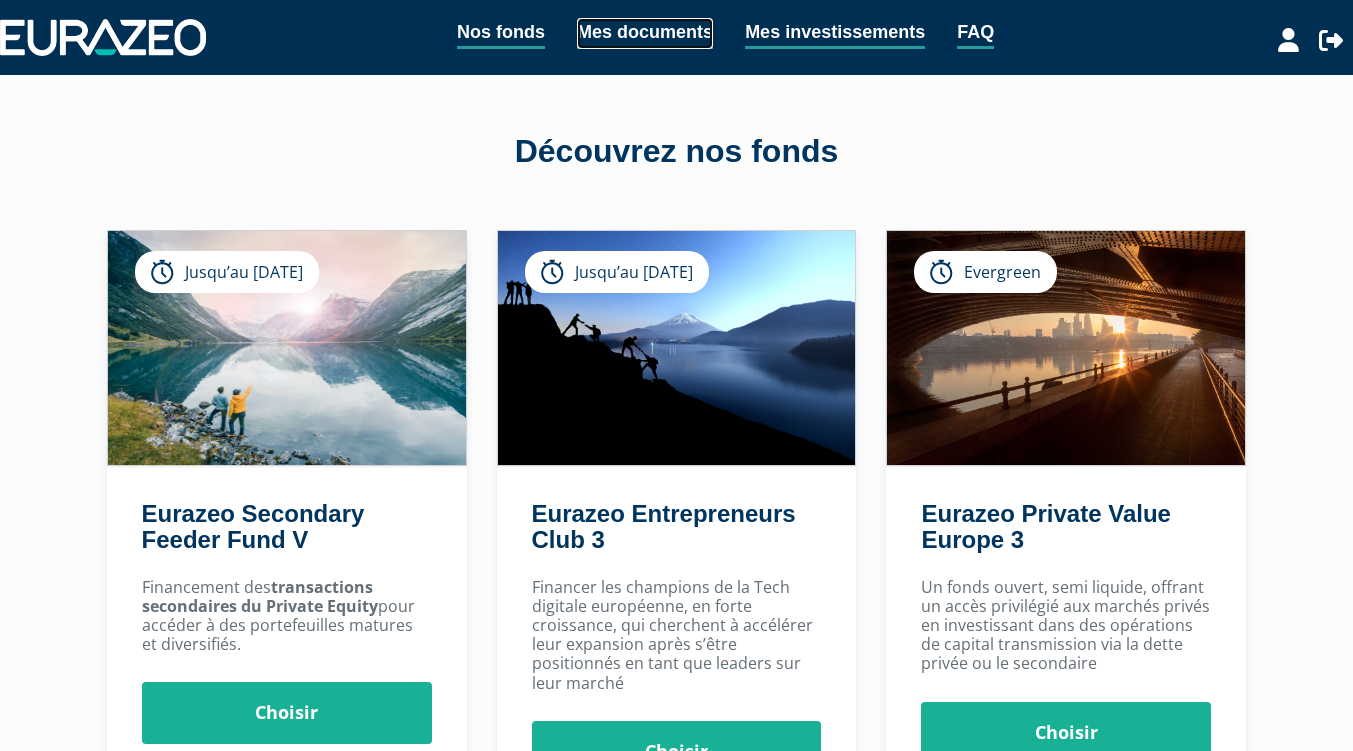 click on "Mes documents" at bounding box center [645, 33] 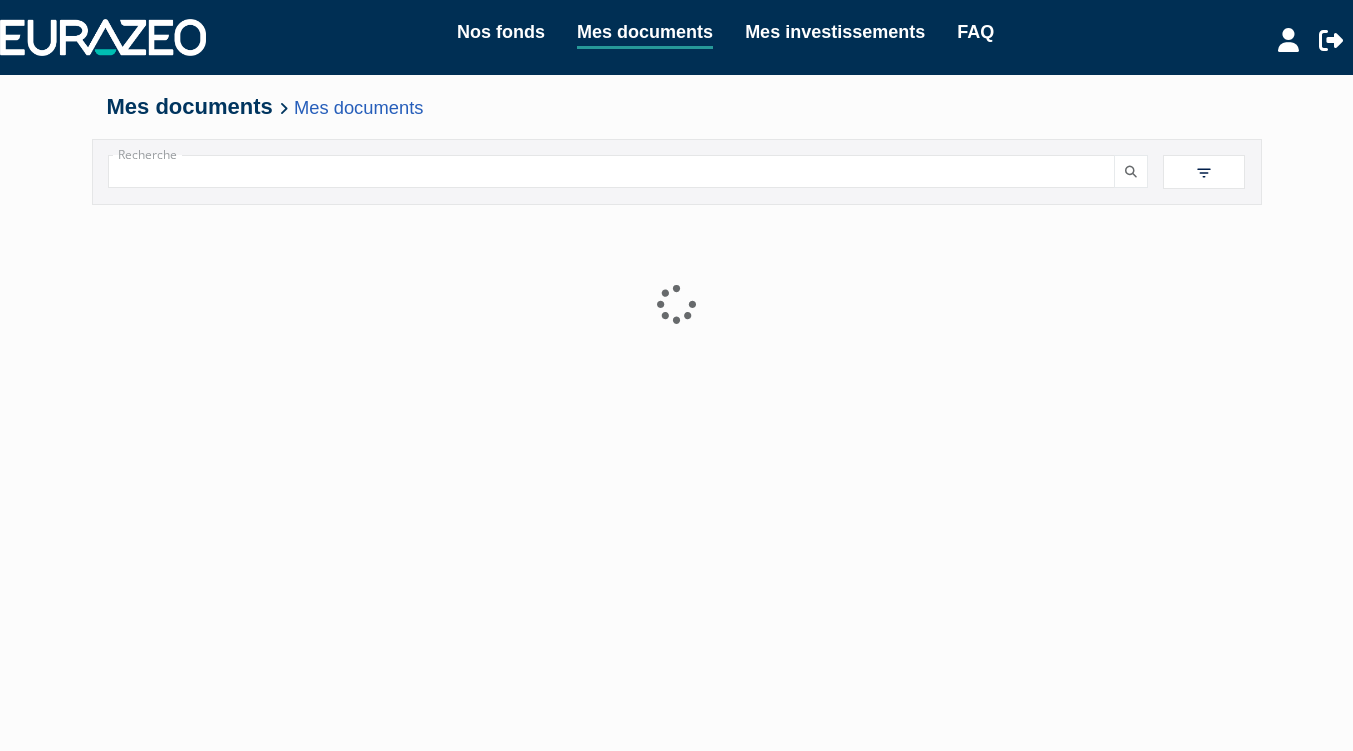 scroll, scrollTop: 0, scrollLeft: 0, axis: both 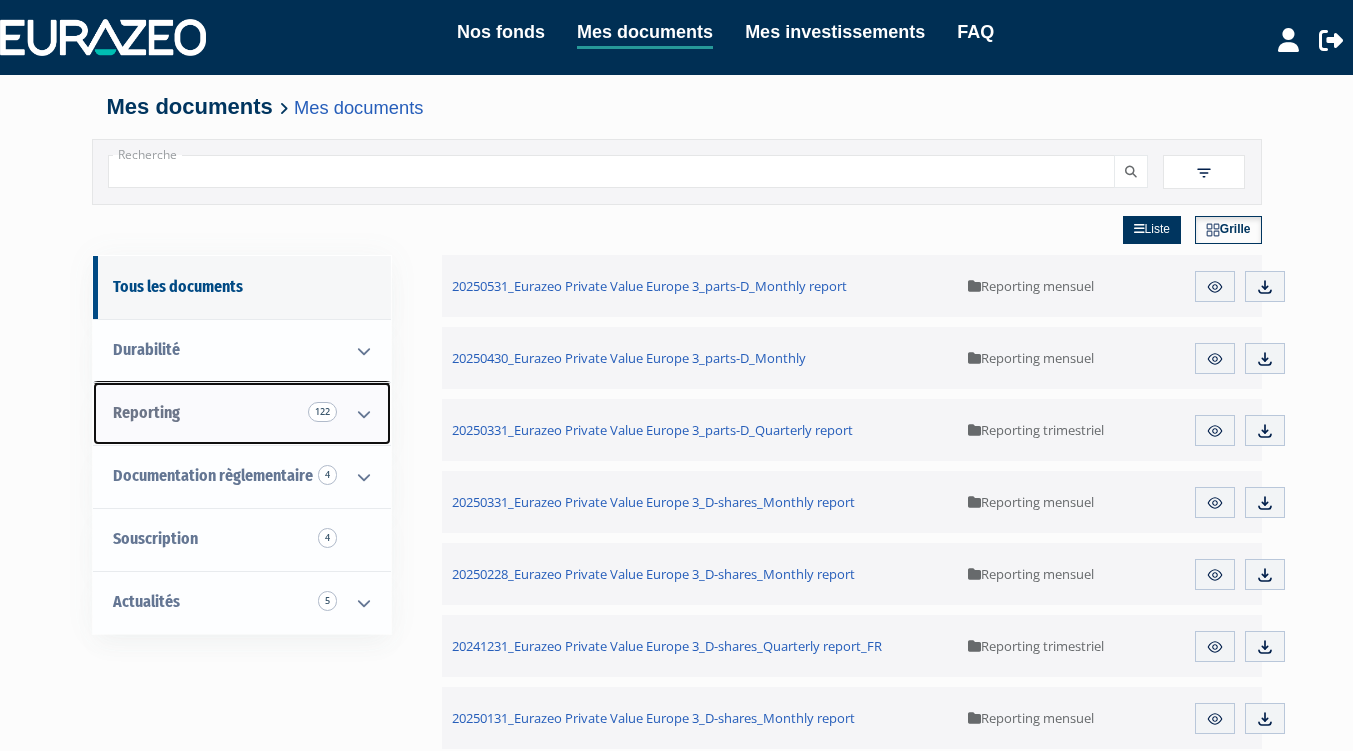 click on "Reporting
122" at bounding box center [242, 413] 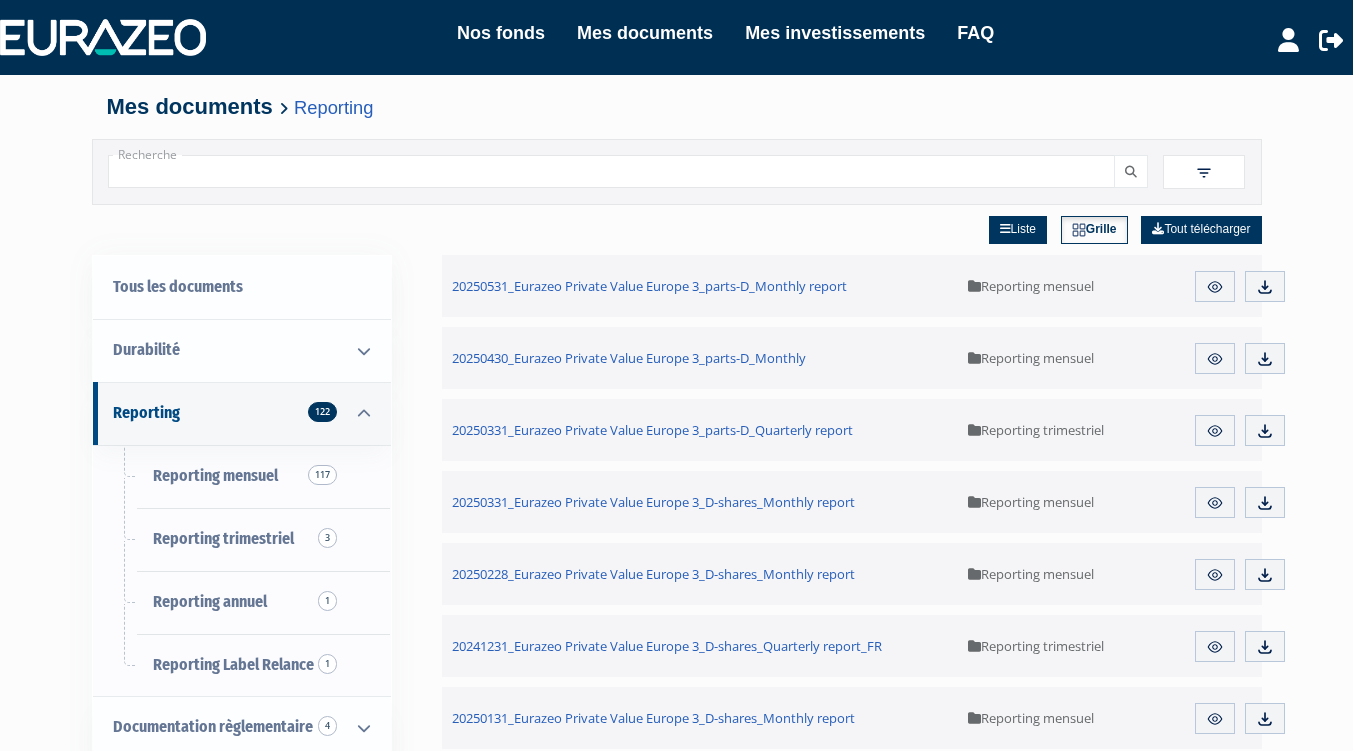 scroll, scrollTop: 0, scrollLeft: 0, axis: both 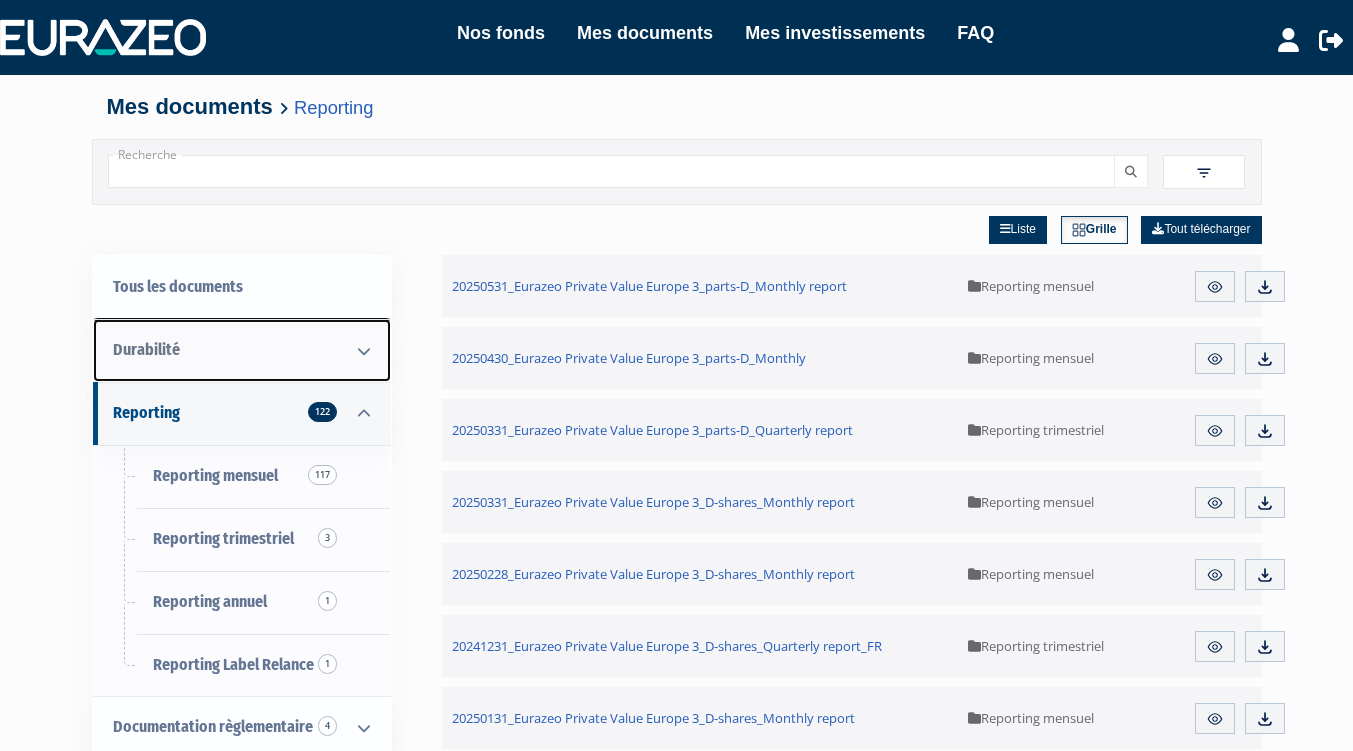 click on "Durabilité" at bounding box center (242, 350) 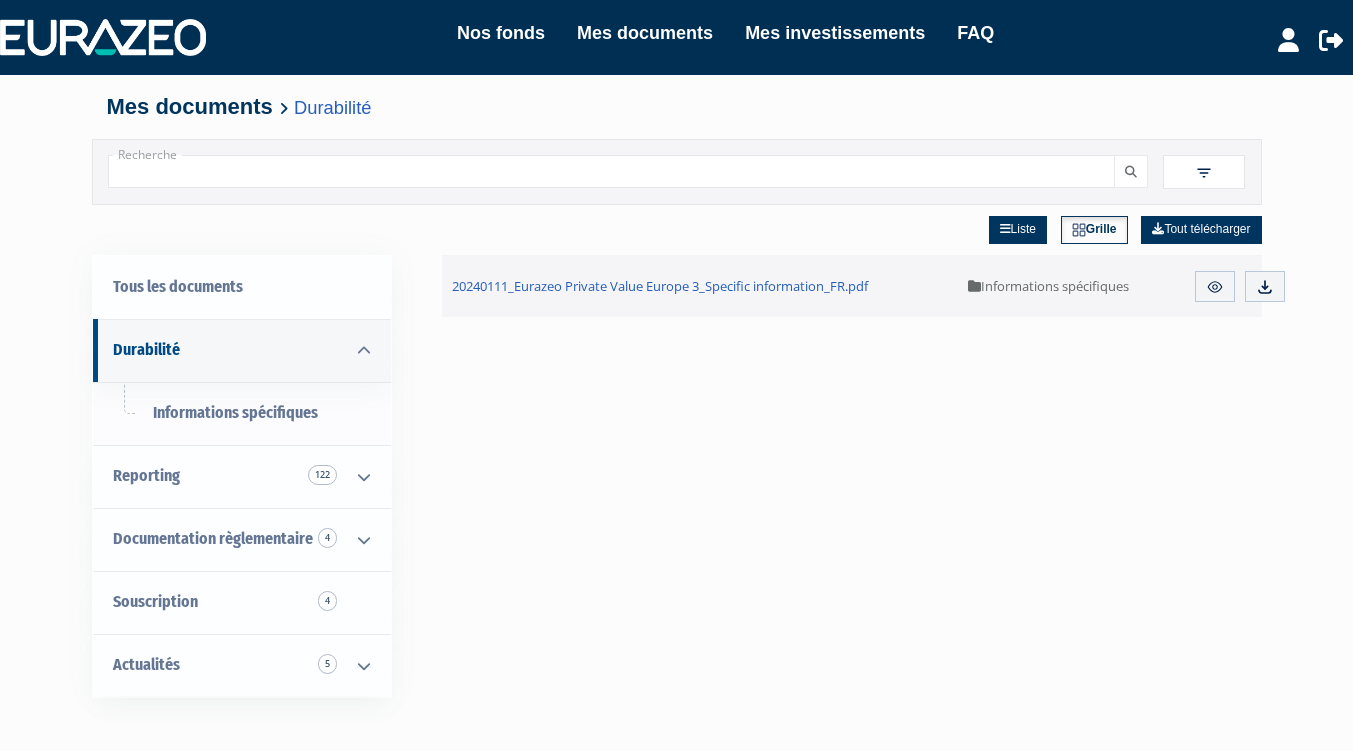 scroll, scrollTop: 0, scrollLeft: 0, axis: both 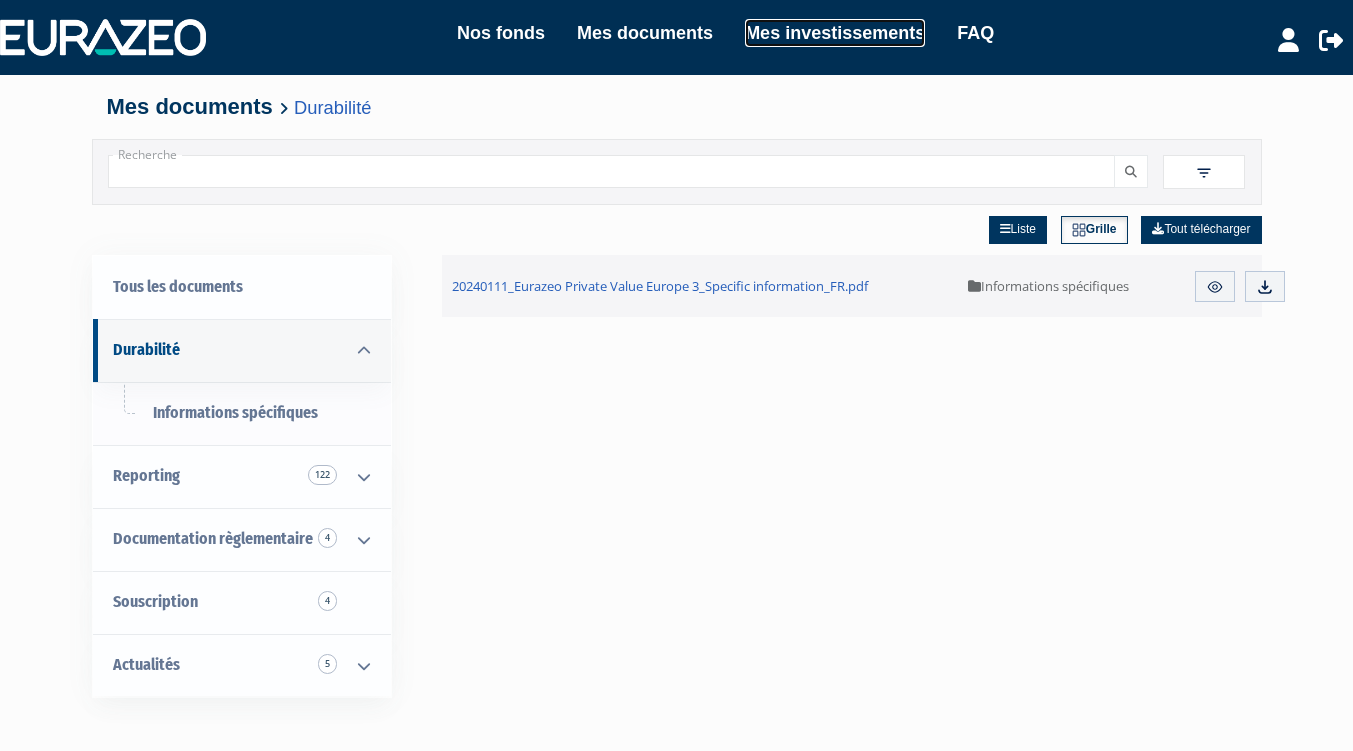 click on "Mes investissements" at bounding box center [835, 33] 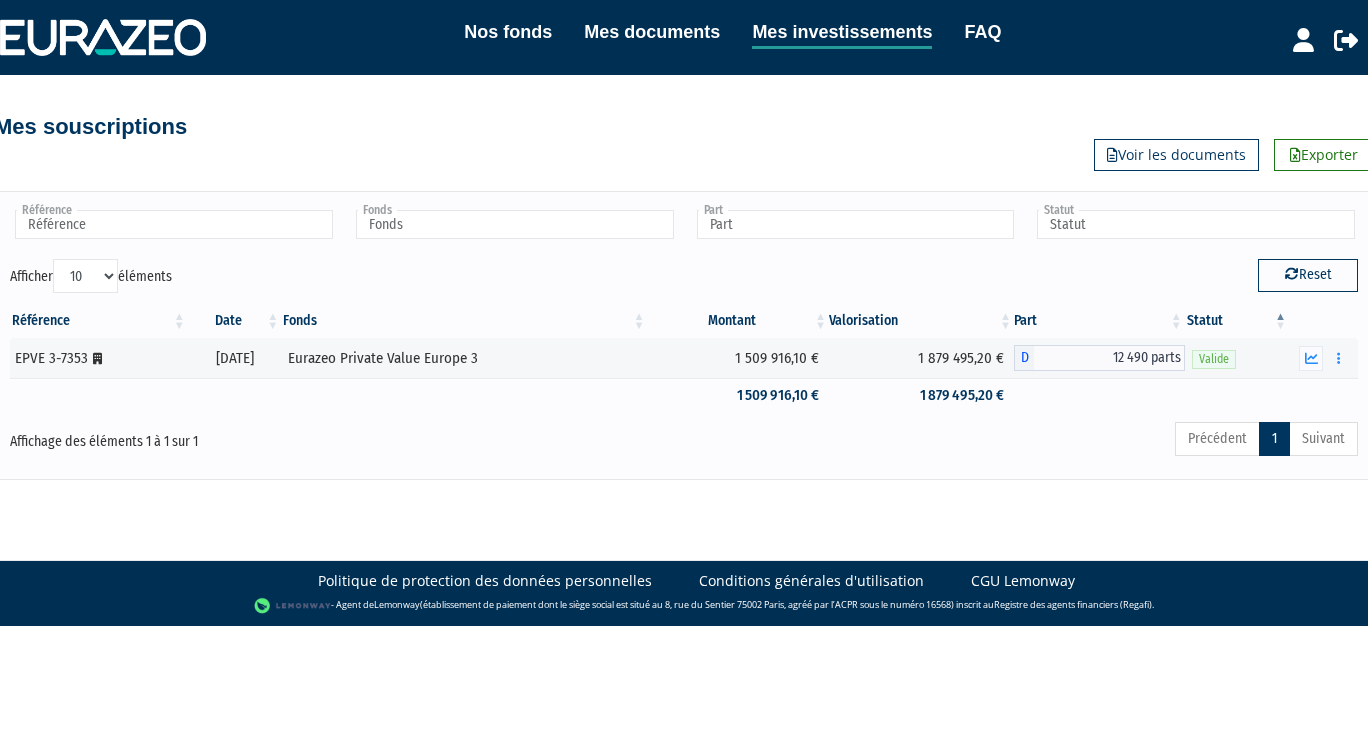 scroll, scrollTop: 0, scrollLeft: 0, axis: both 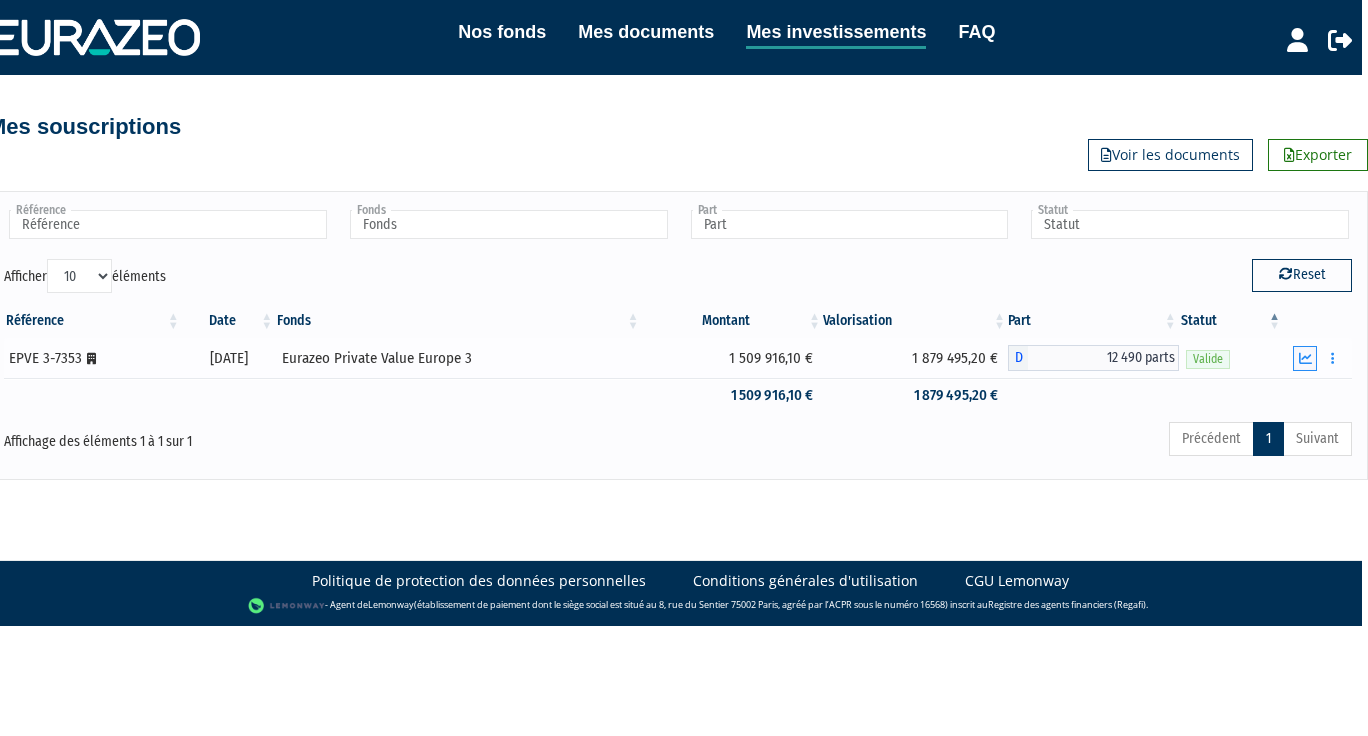 click at bounding box center [1305, 358] 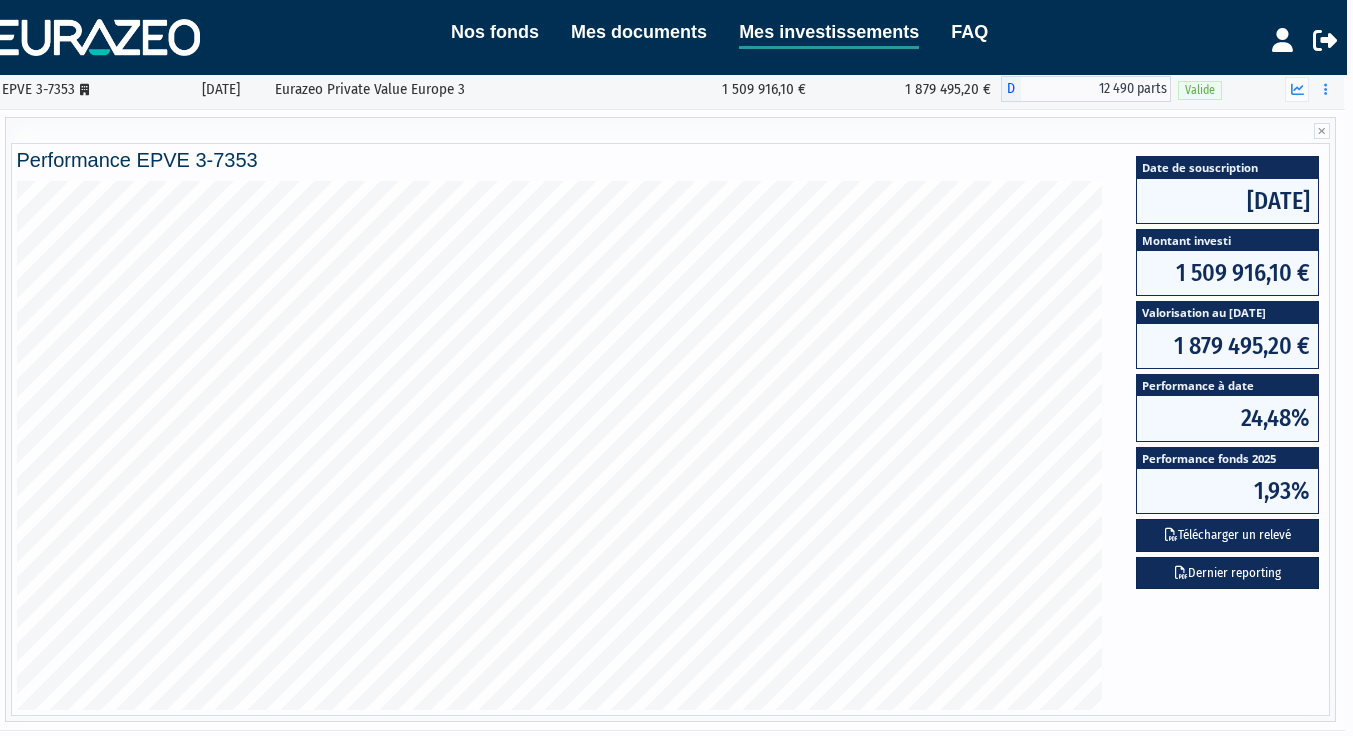 scroll, scrollTop: 273, scrollLeft: 6, axis: both 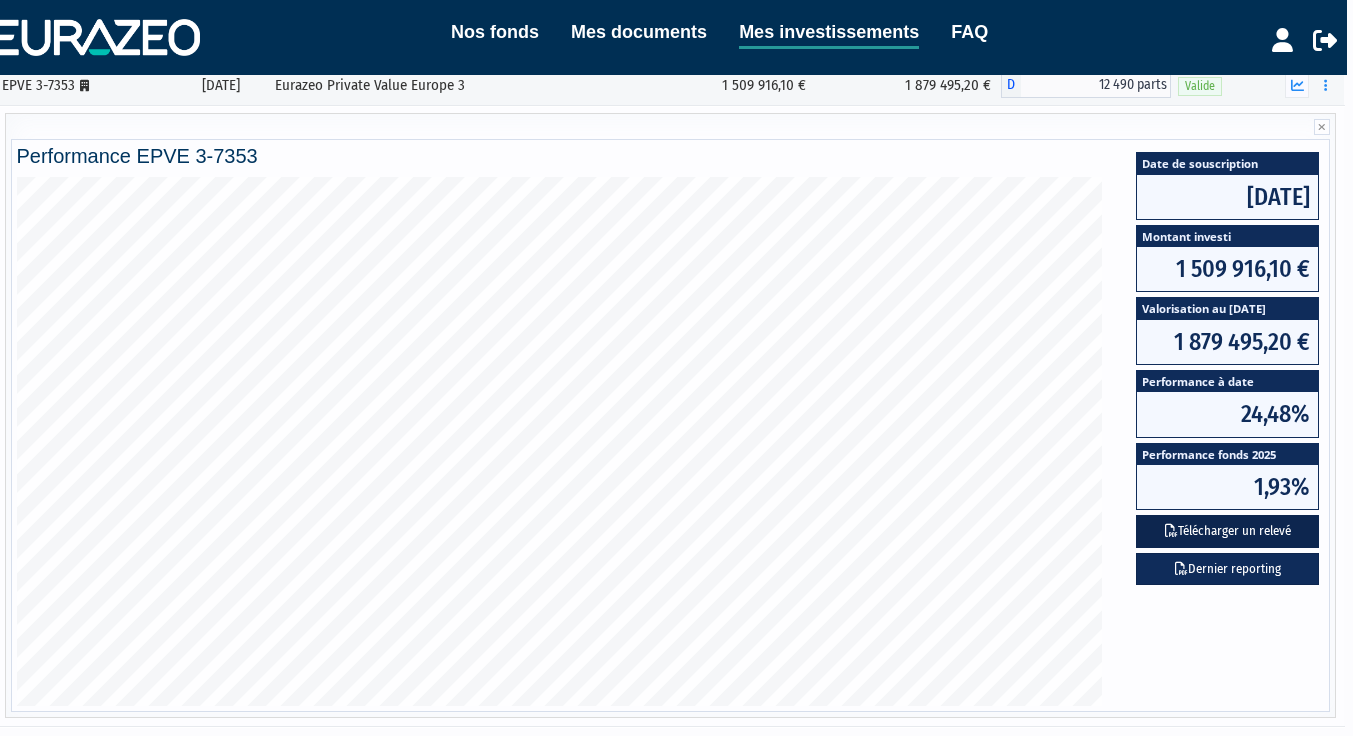 click on "Télécharger un relevé" at bounding box center [1227, 531] 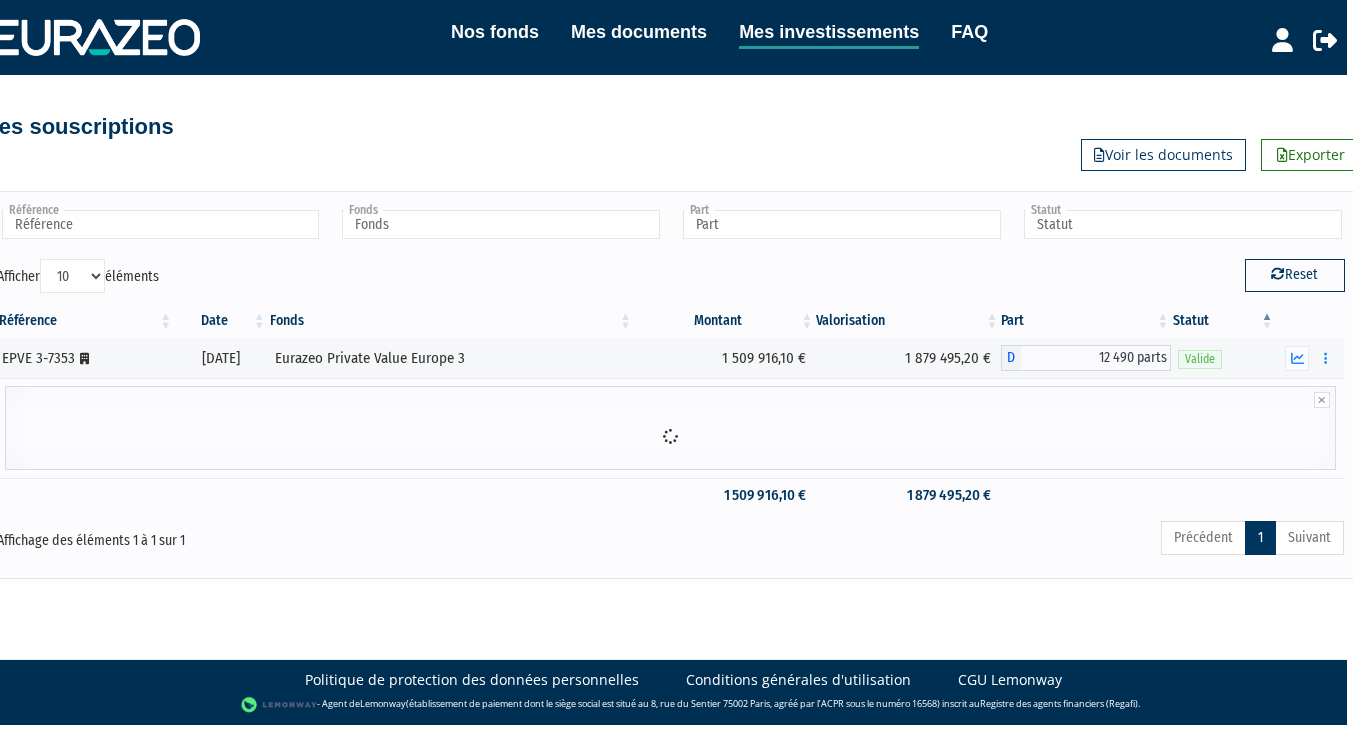 scroll, scrollTop: 0, scrollLeft: 6, axis: horizontal 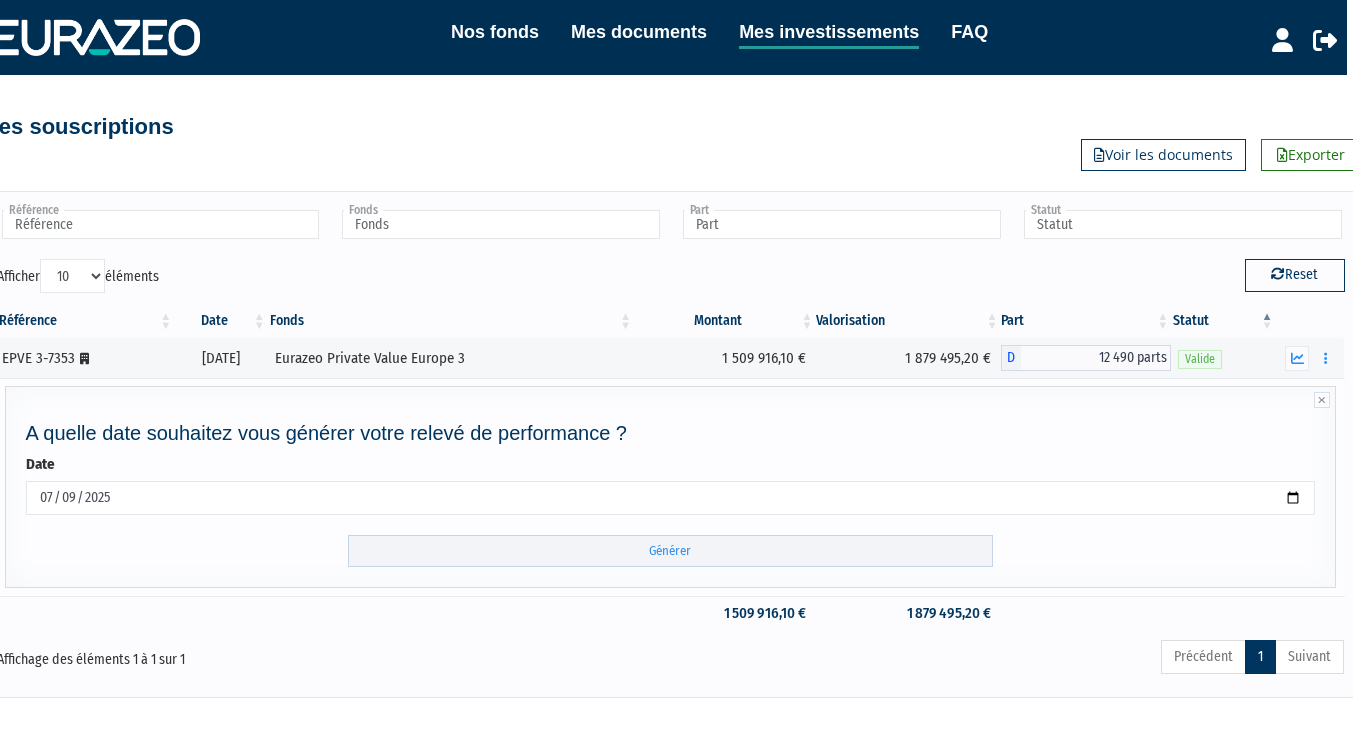 click on "2025-07-09" at bounding box center (671, 498) 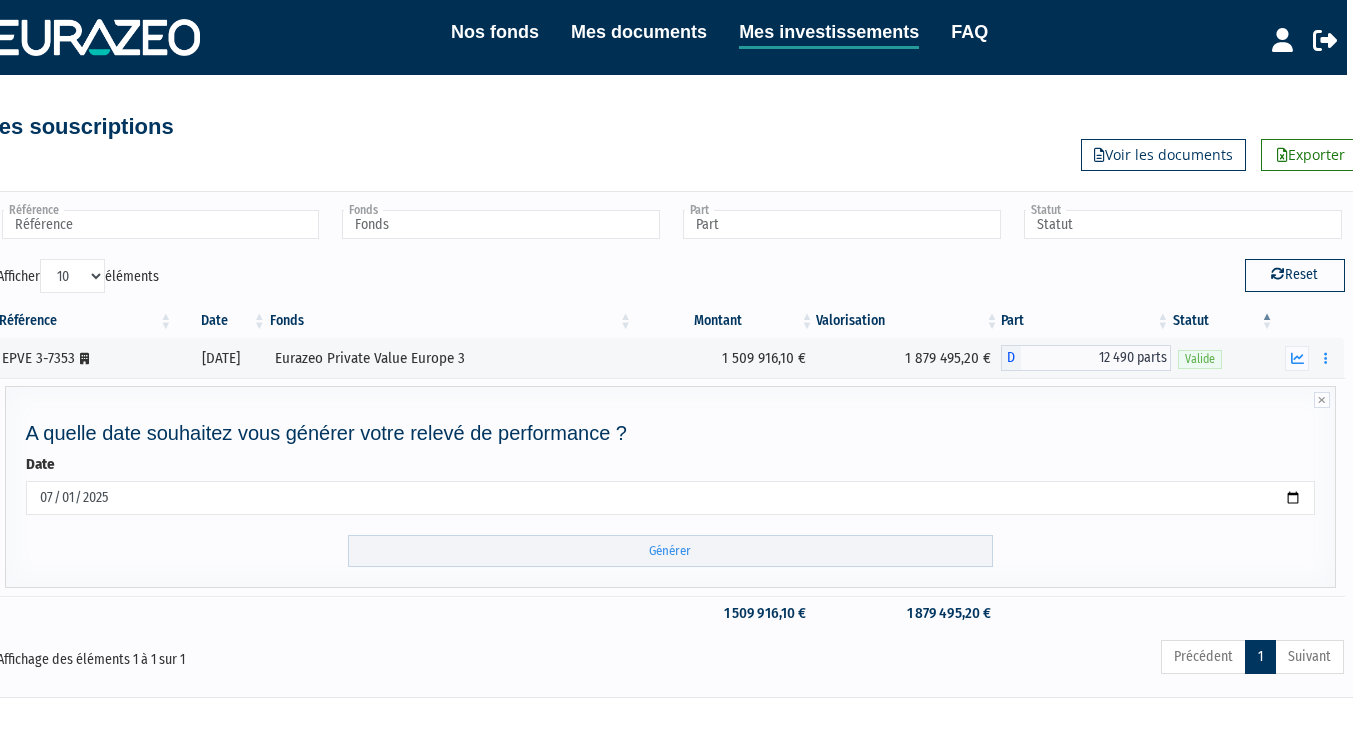 type on "2025-07-01" 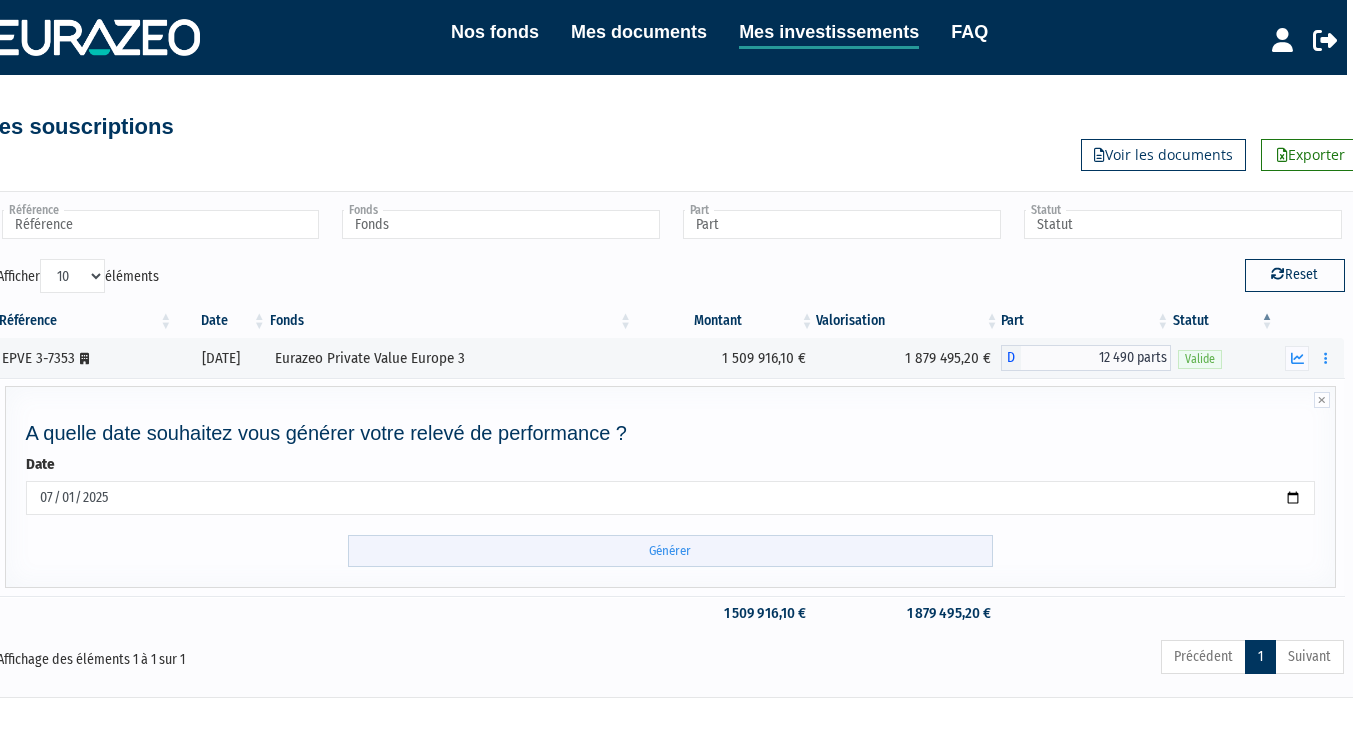 click on "Générer" at bounding box center [670, 551] 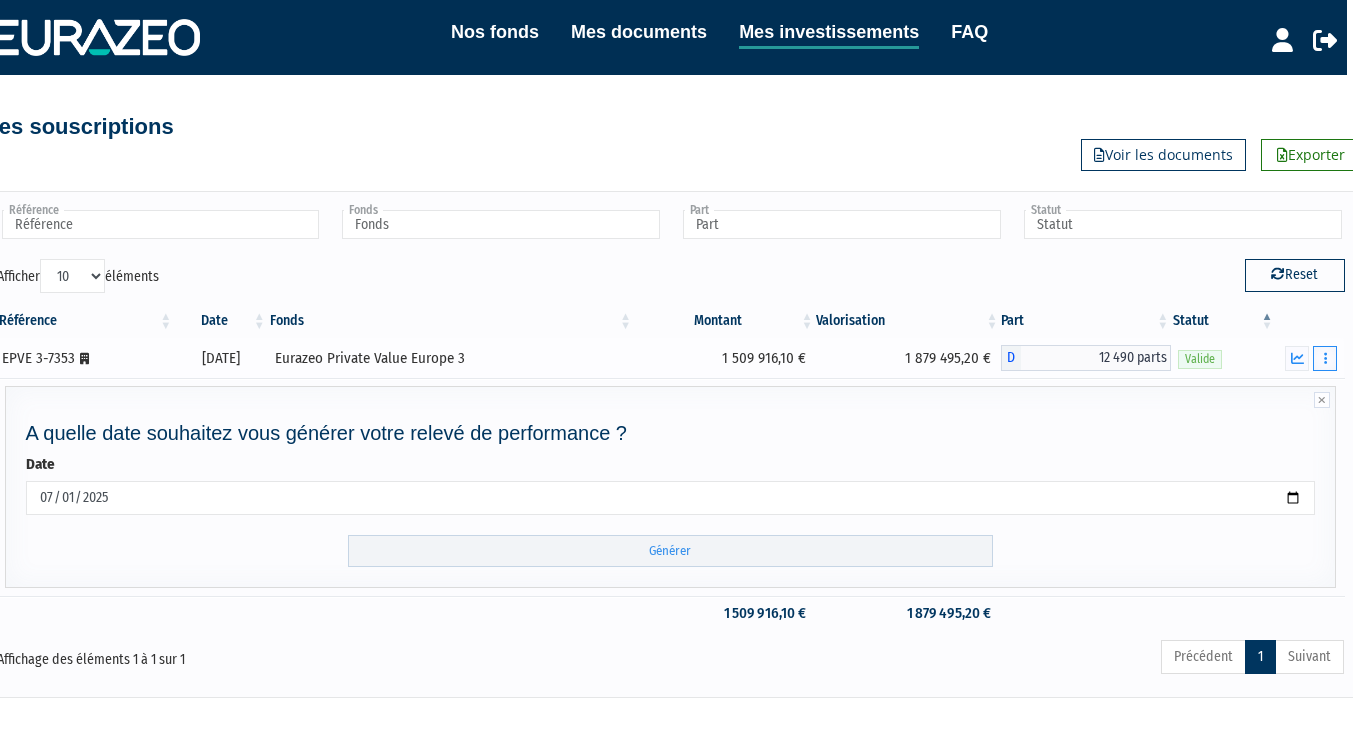 click at bounding box center [1325, 358] 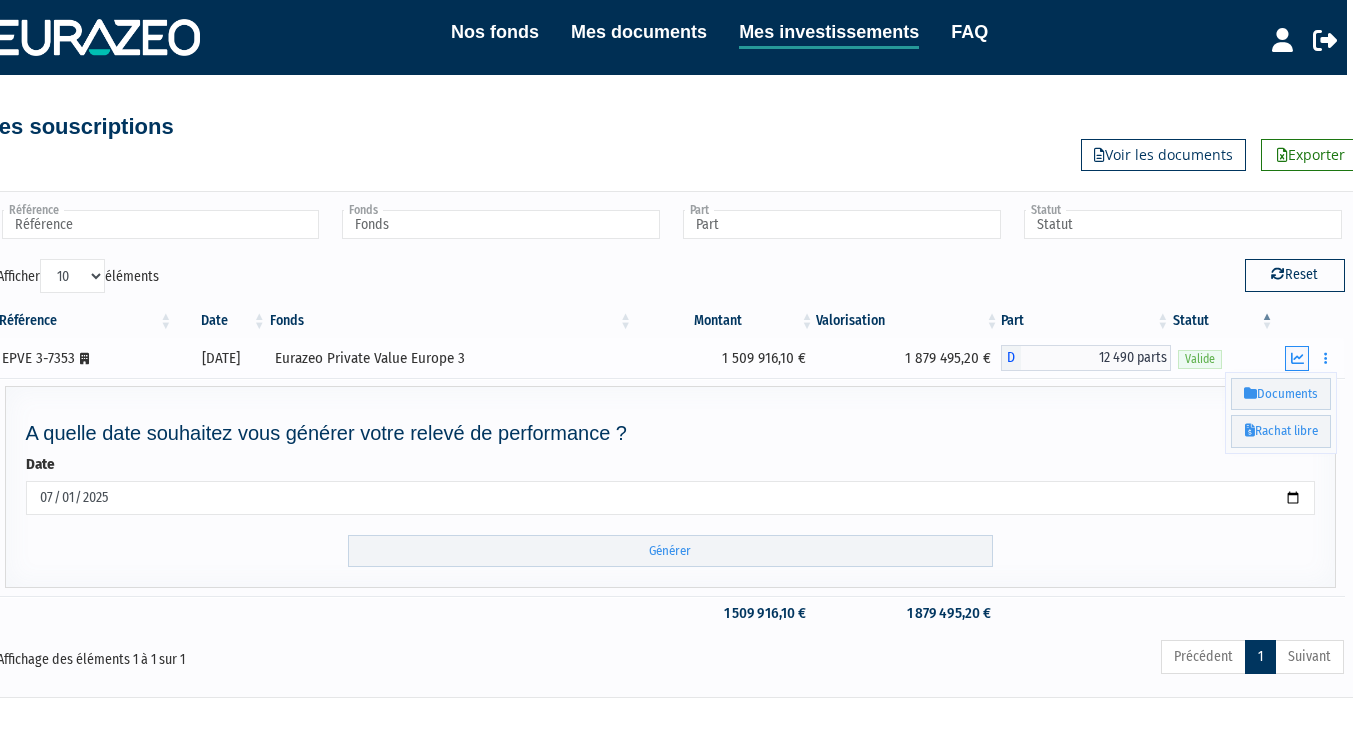 click at bounding box center [1297, 358] 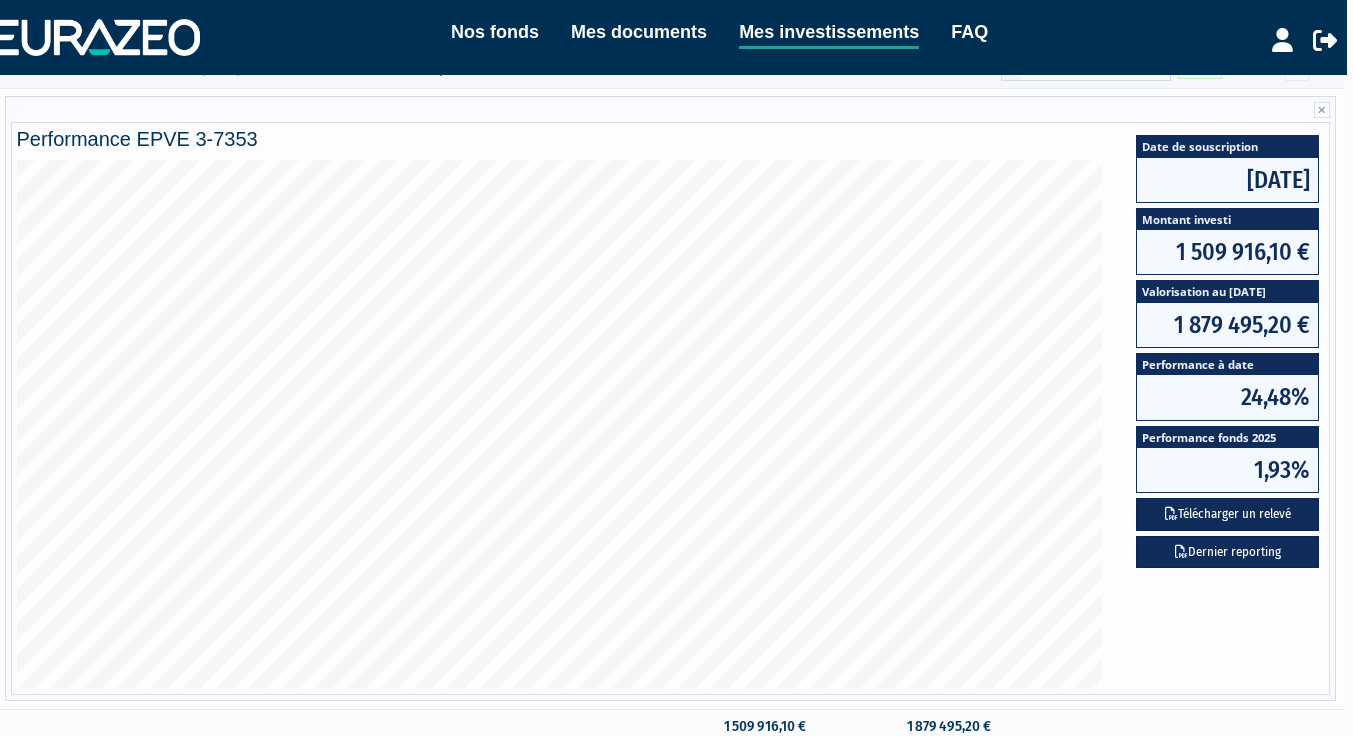 scroll, scrollTop: 282, scrollLeft: 6, axis: both 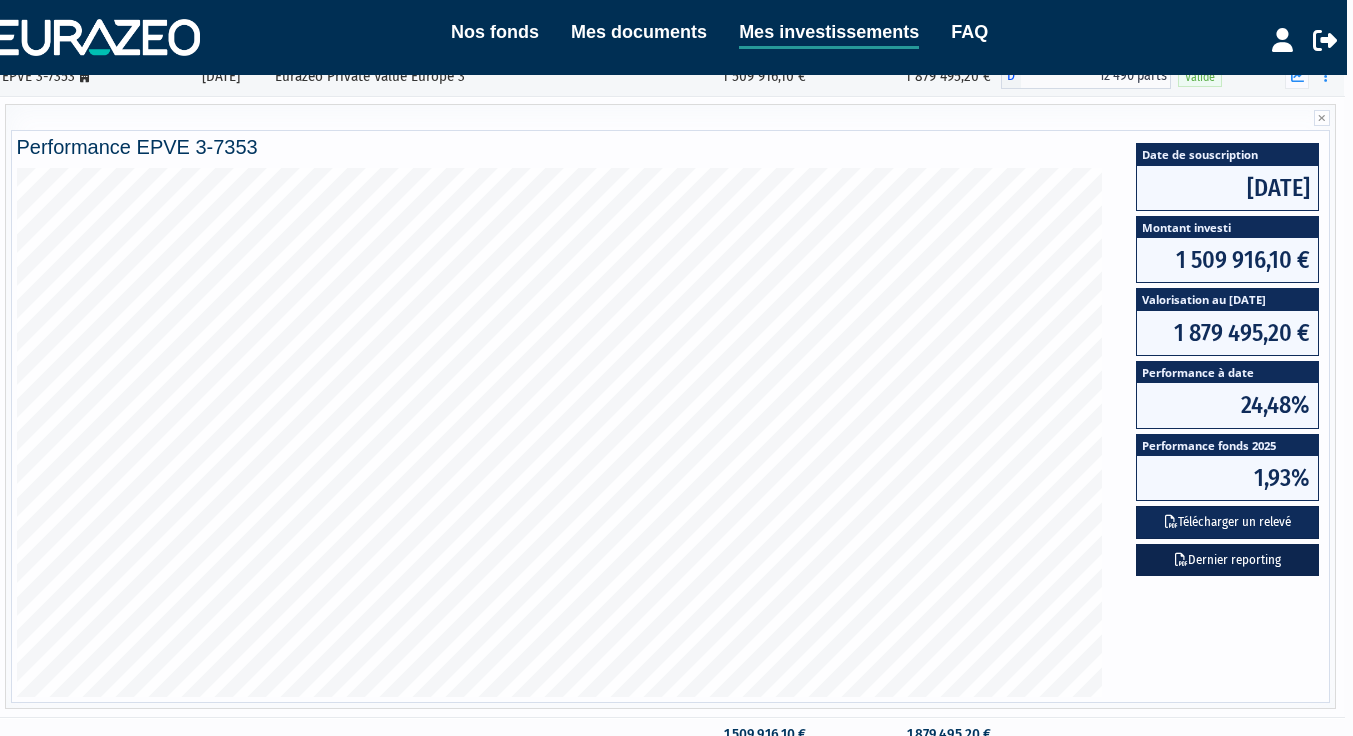click on "Dernier reporting" at bounding box center [1227, 560] 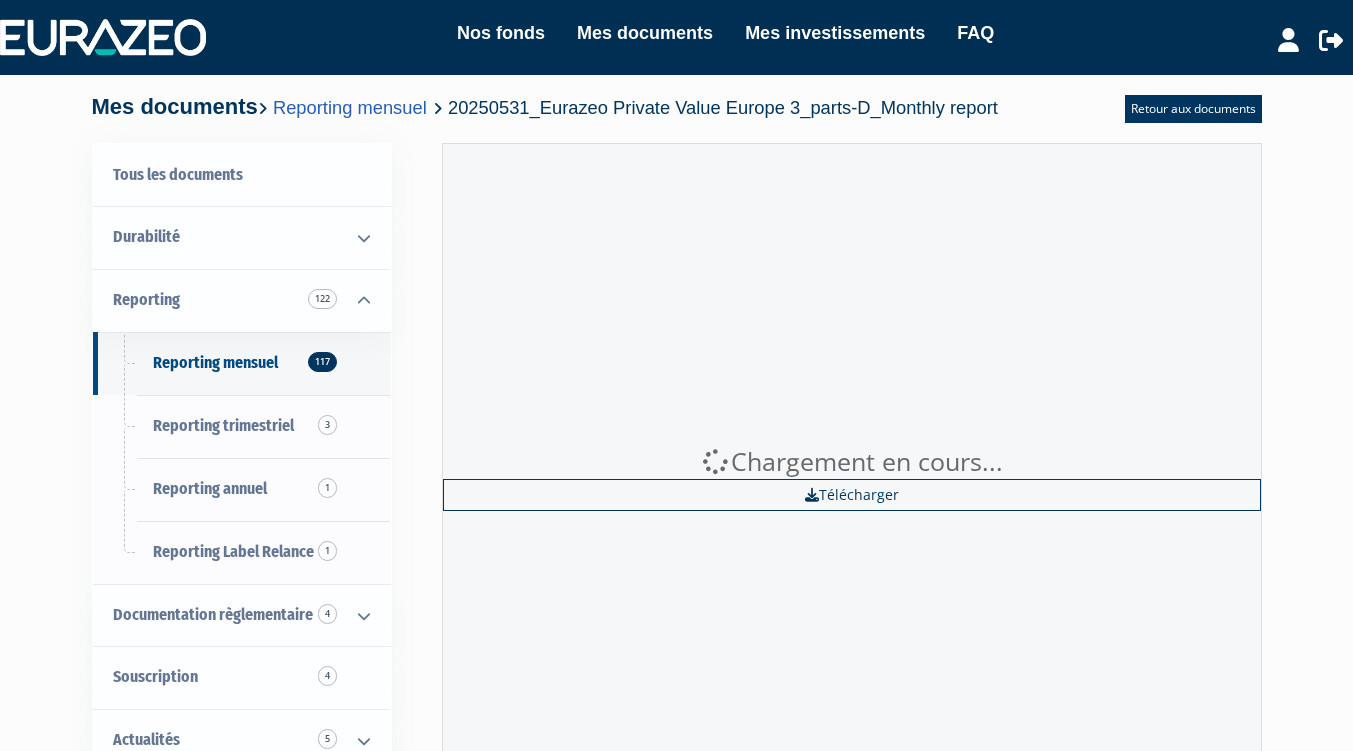 scroll, scrollTop: 0, scrollLeft: 0, axis: both 